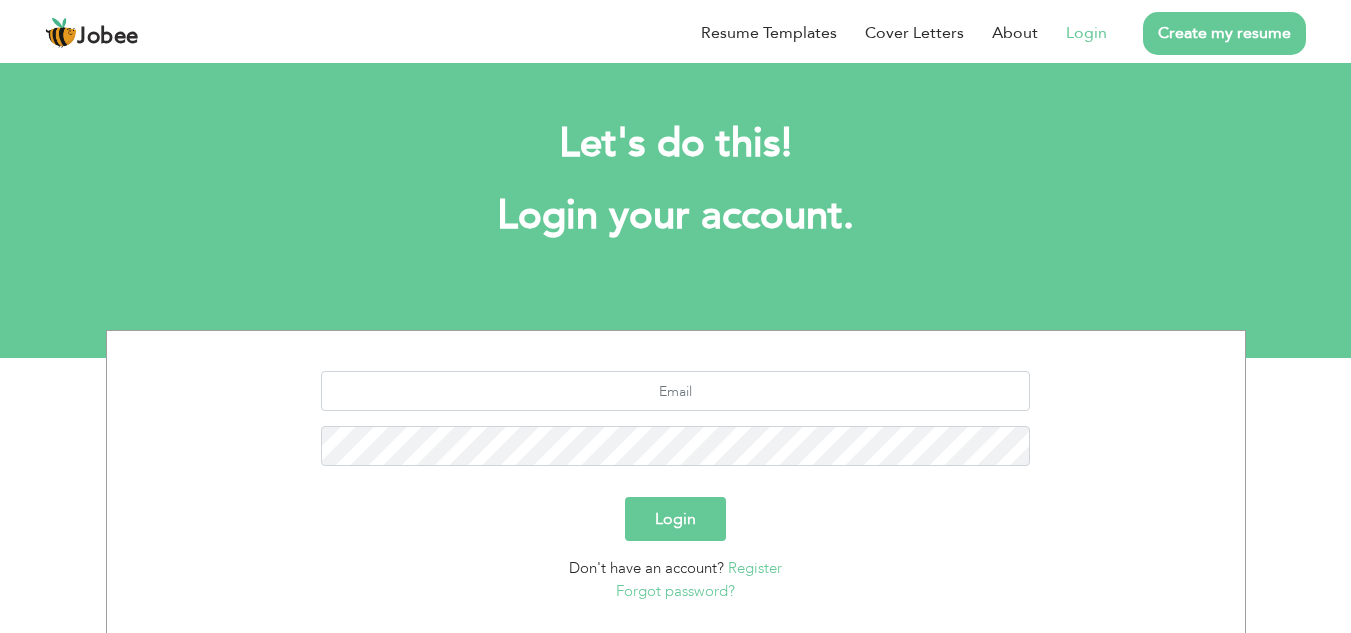 scroll, scrollTop: 0, scrollLeft: 0, axis: both 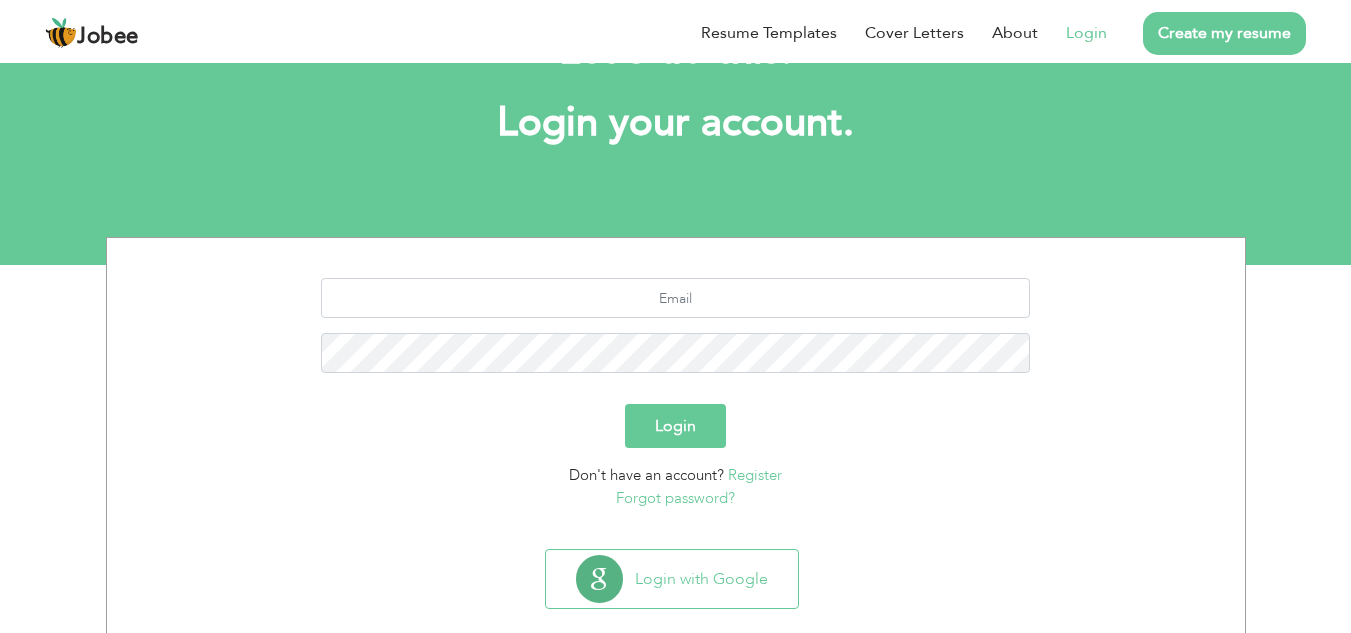 click on "Login" at bounding box center (675, 426) 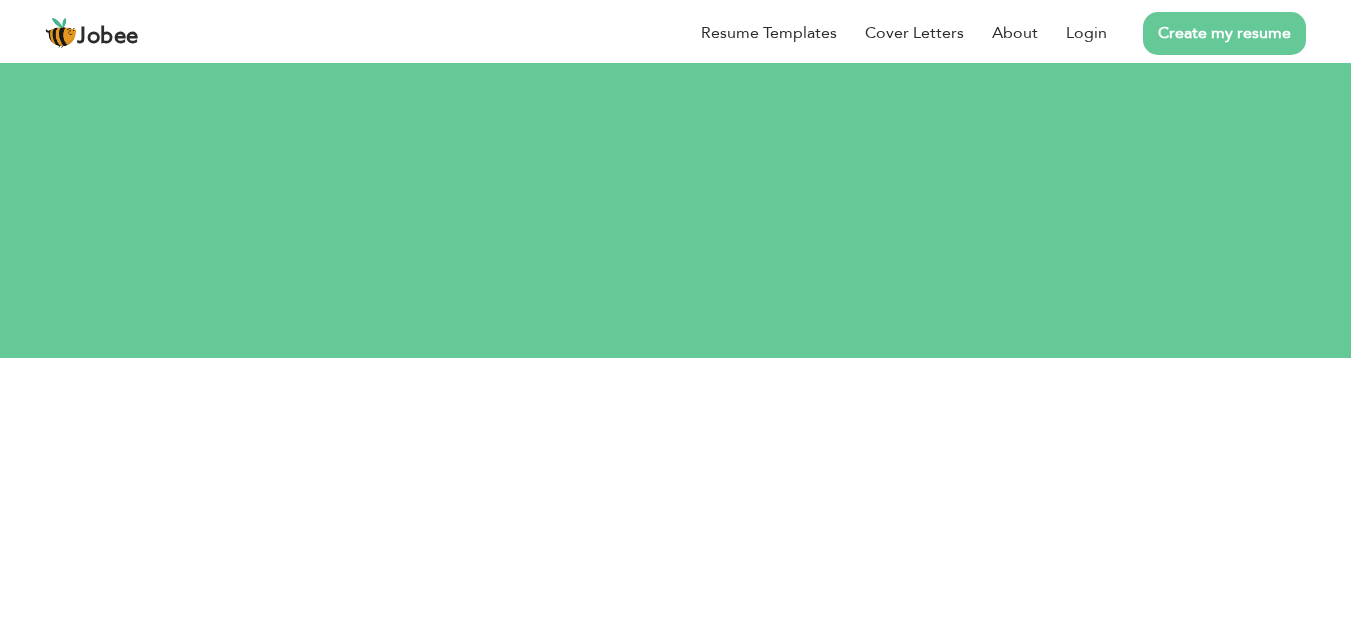 scroll, scrollTop: 0, scrollLeft: 0, axis: both 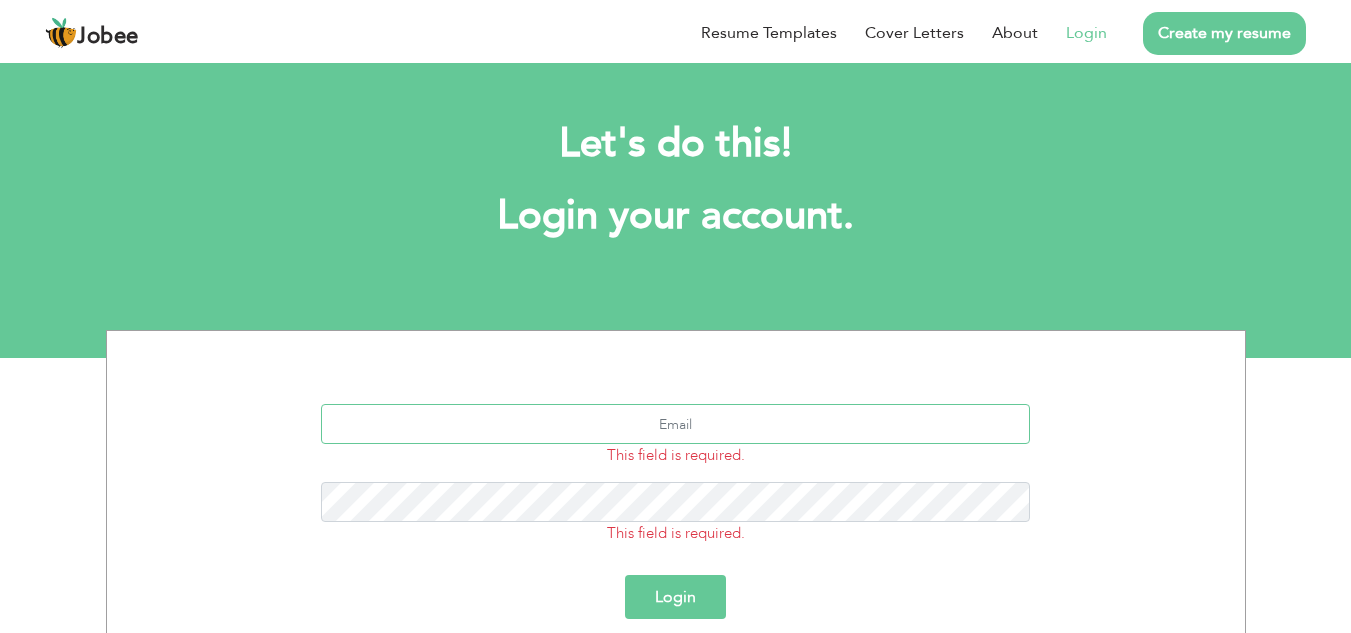 click at bounding box center (675, 424) 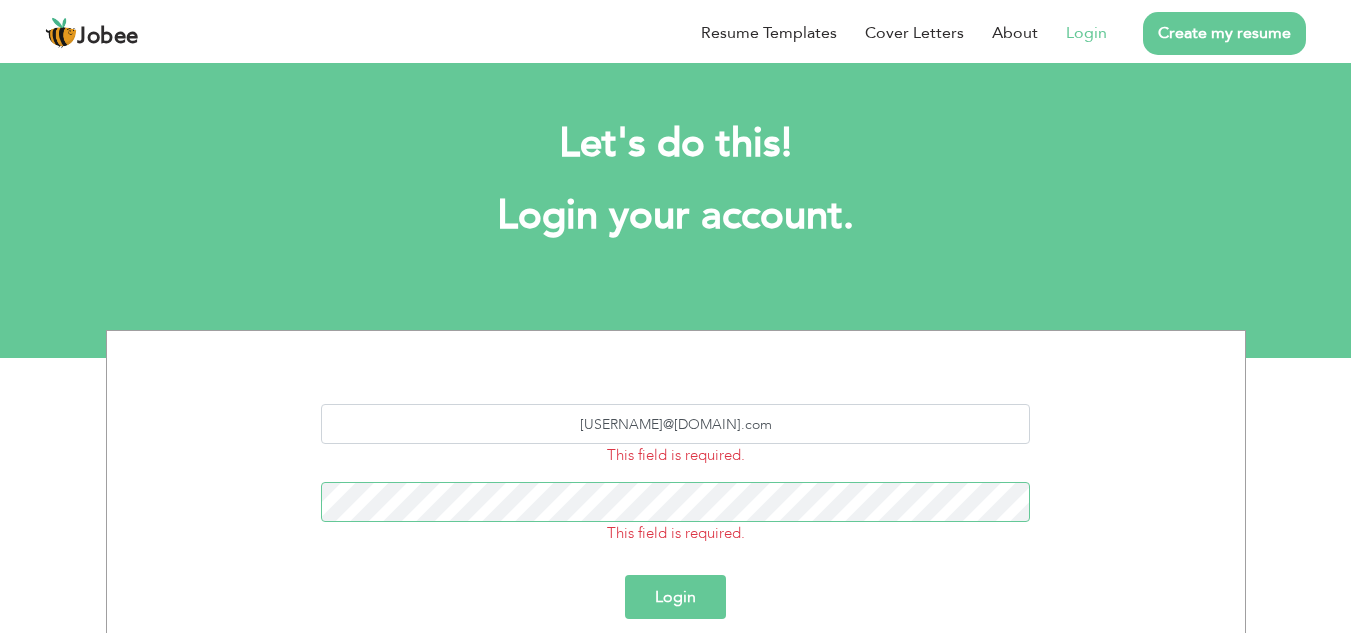 click on "Login" at bounding box center [675, 597] 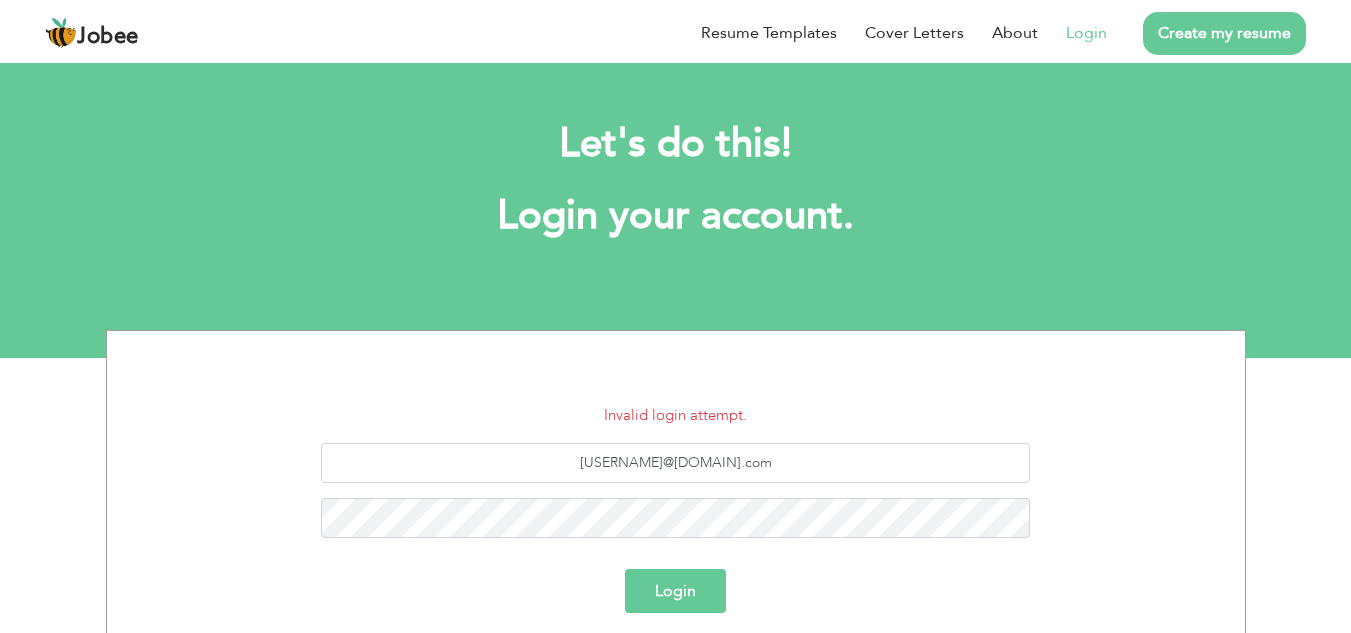 scroll, scrollTop: 0, scrollLeft: 0, axis: both 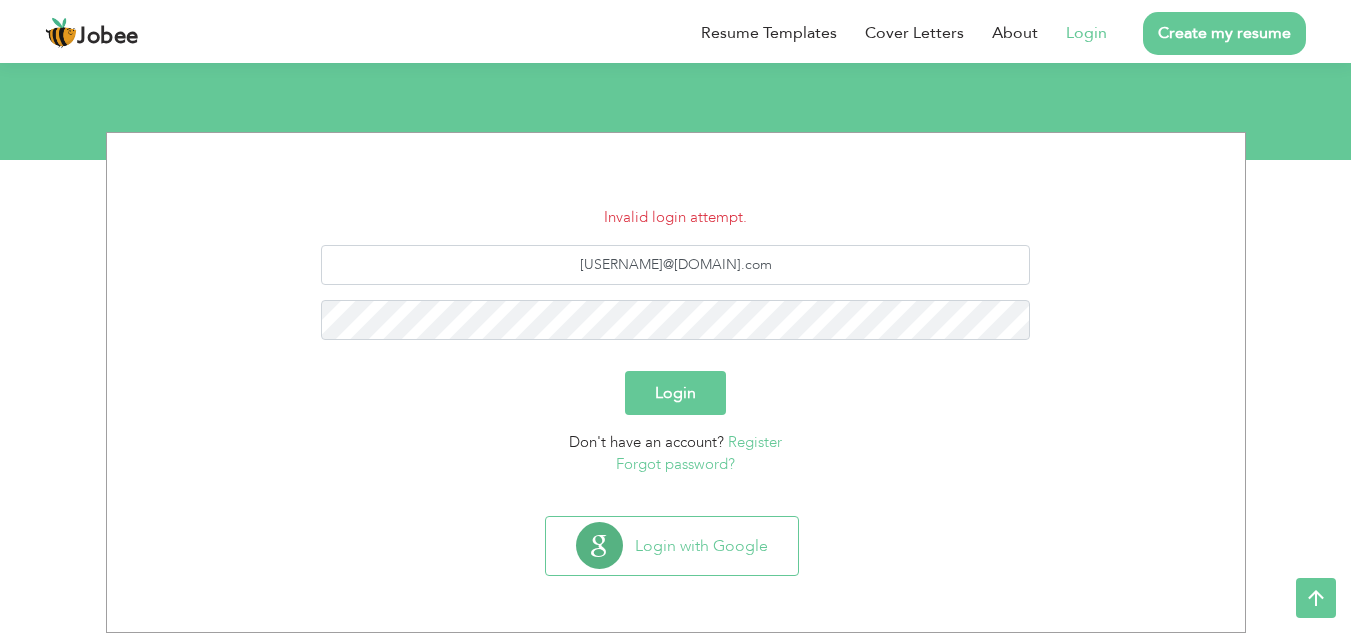 click on "Login" at bounding box center (675, 393) 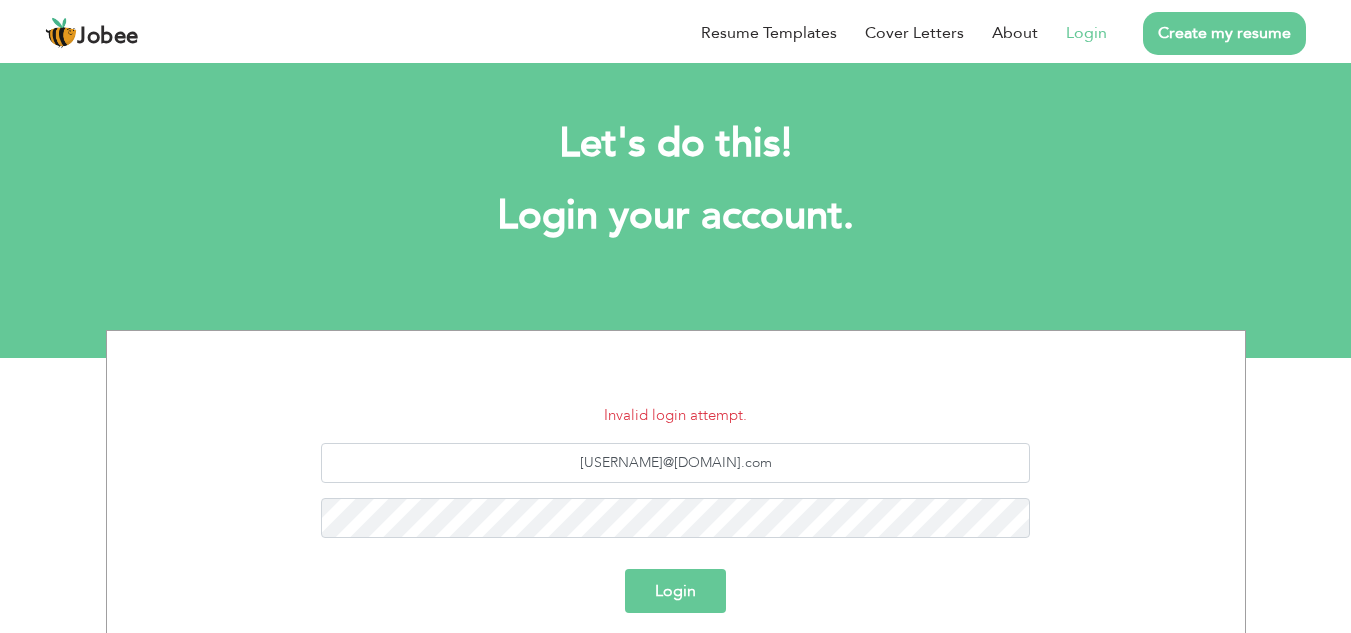 scroll, scrollTop: 0, scrollLeft: 0, axis: both 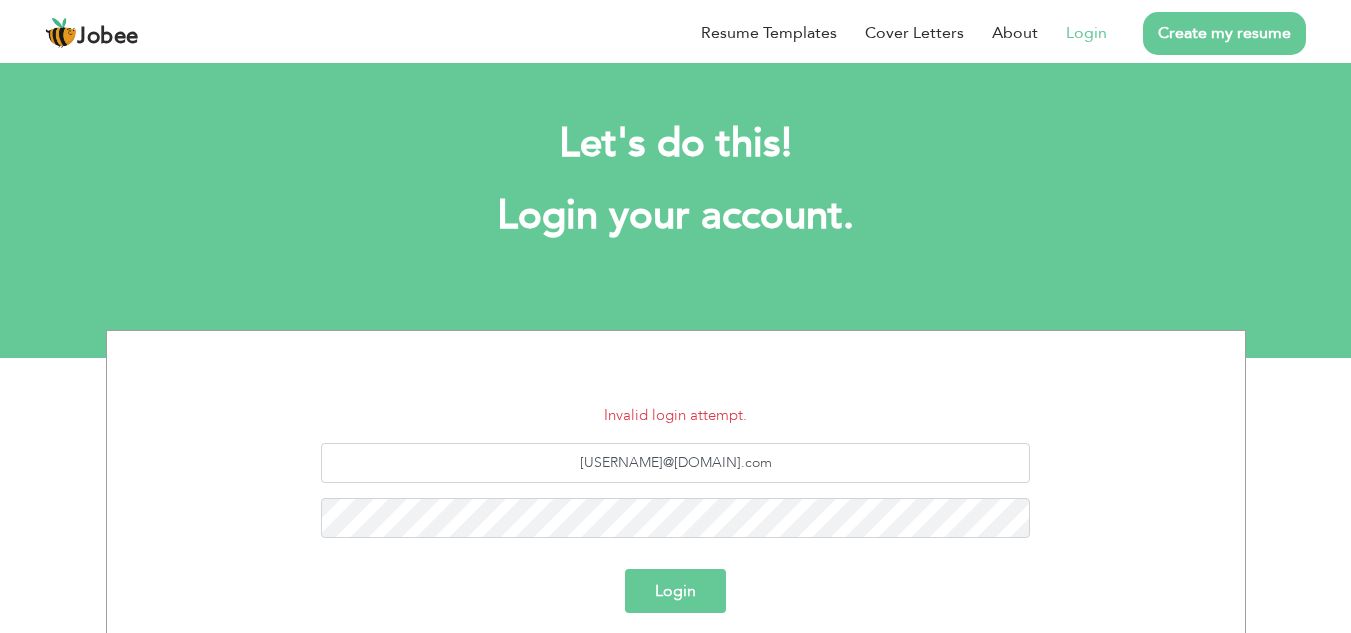 click on "Login" at bounding box center (675, 591) 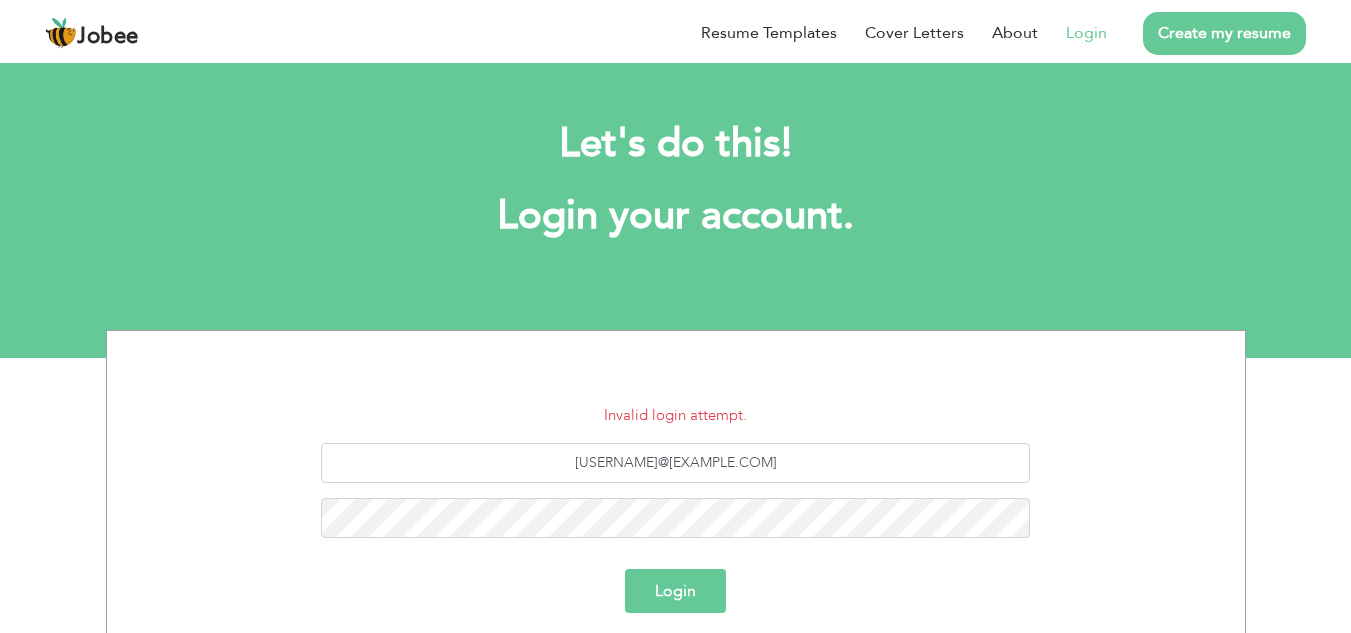 scroll, scrollTop: 0, scrollLeft: 0, axis: both 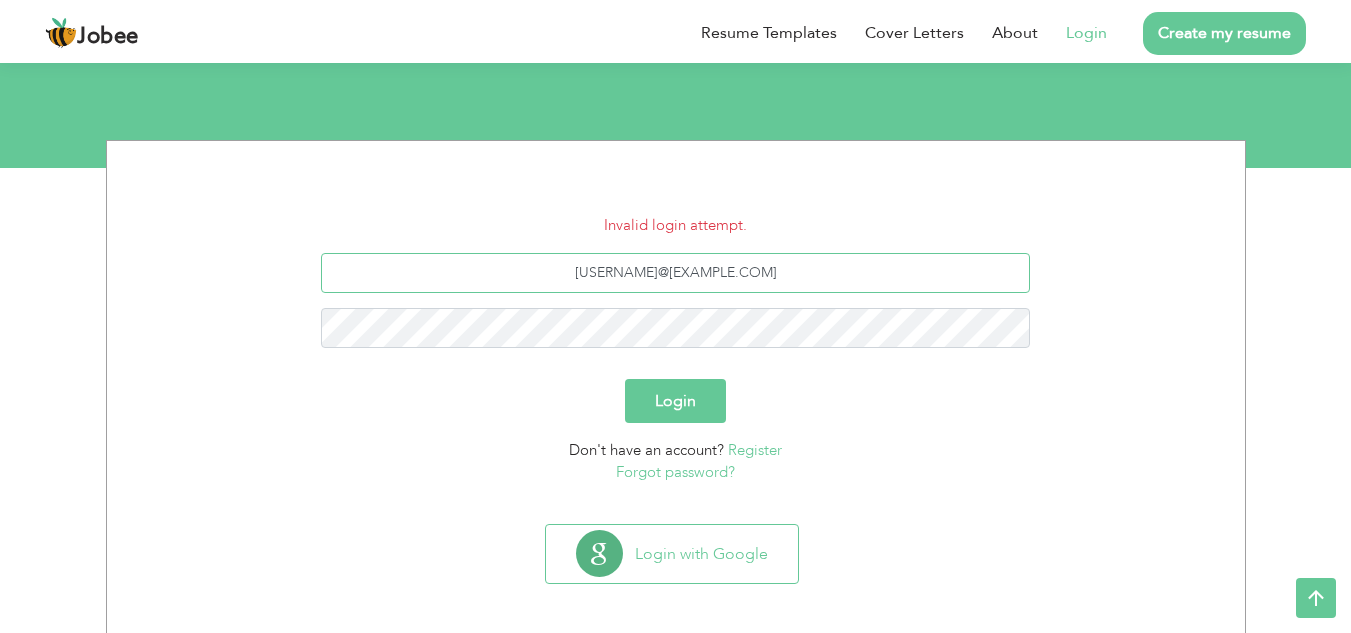 click on "ahtixham@786email.com" at bounding box center (675, 273) 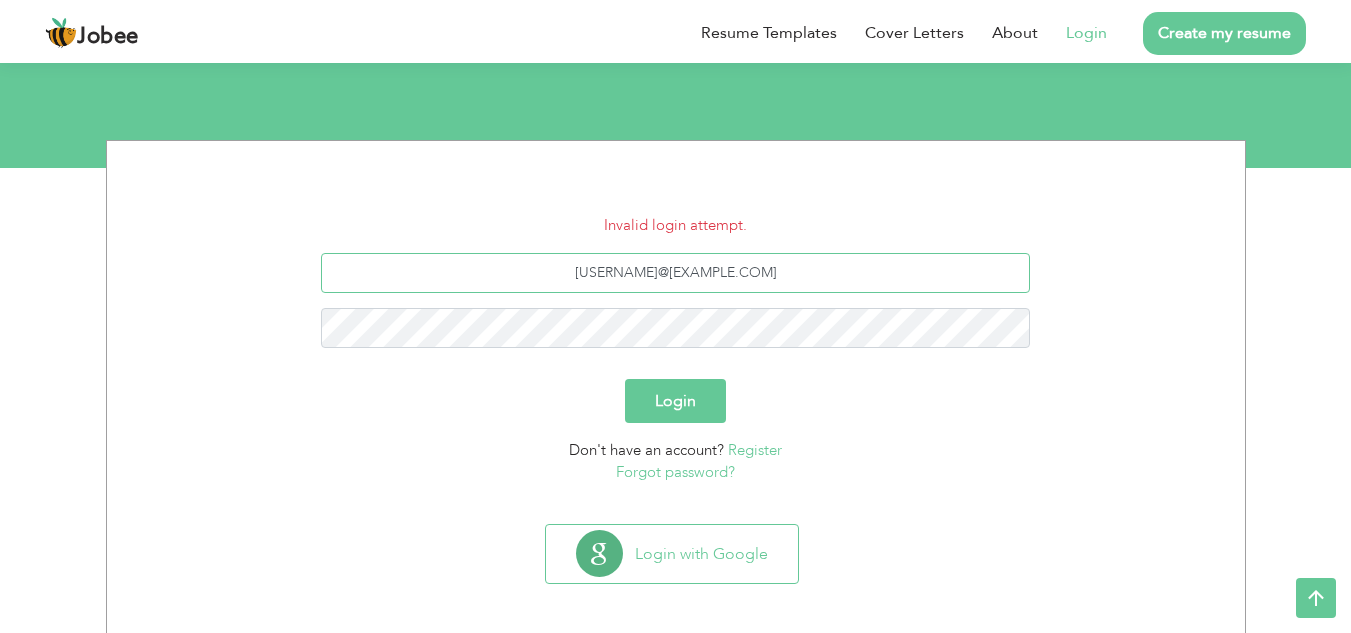 type on "ahtixham786@gmail.com" 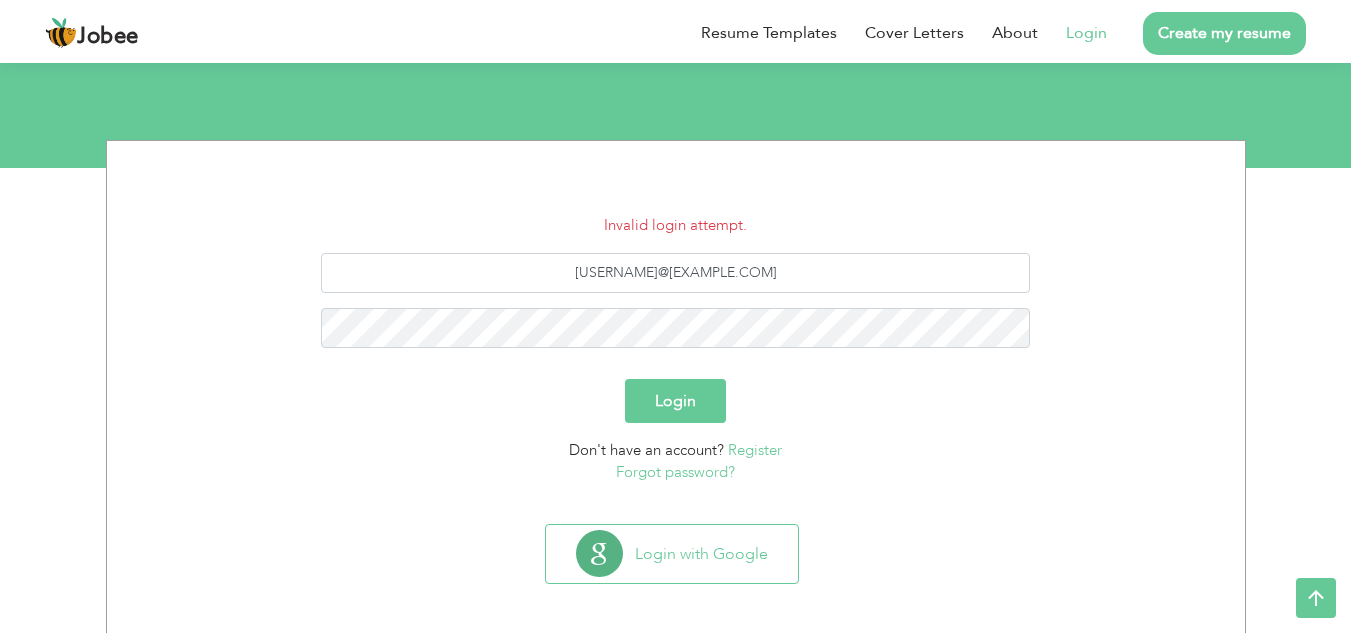 click on "Login" at bounding box center [675, 401] 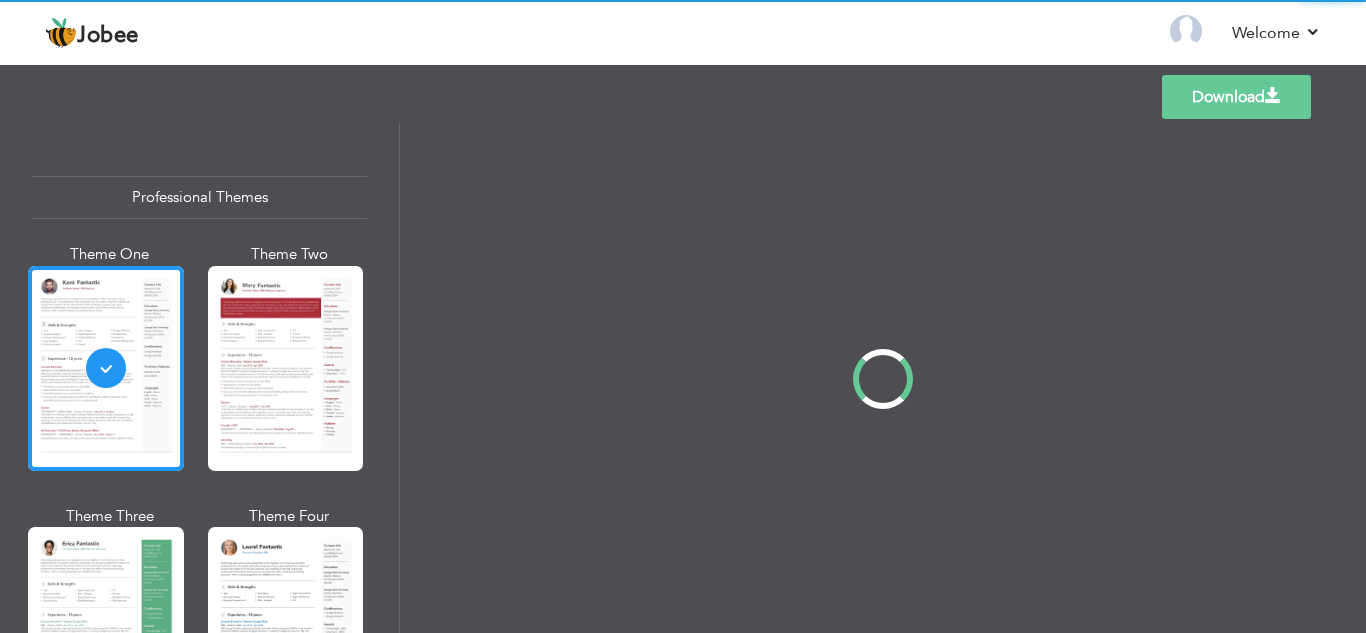 scroll, scrollTop: 0, scrollLeft: 0, axis: both 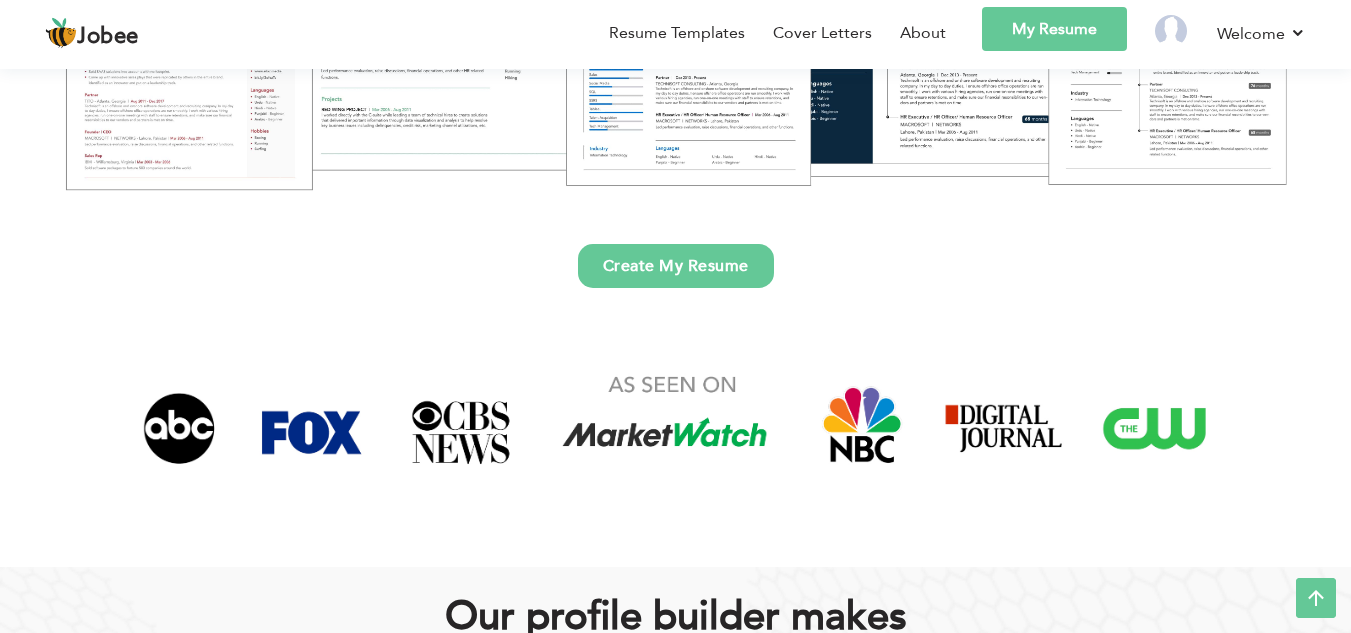 click on "My Resume" at bounding box center (1054, 29) 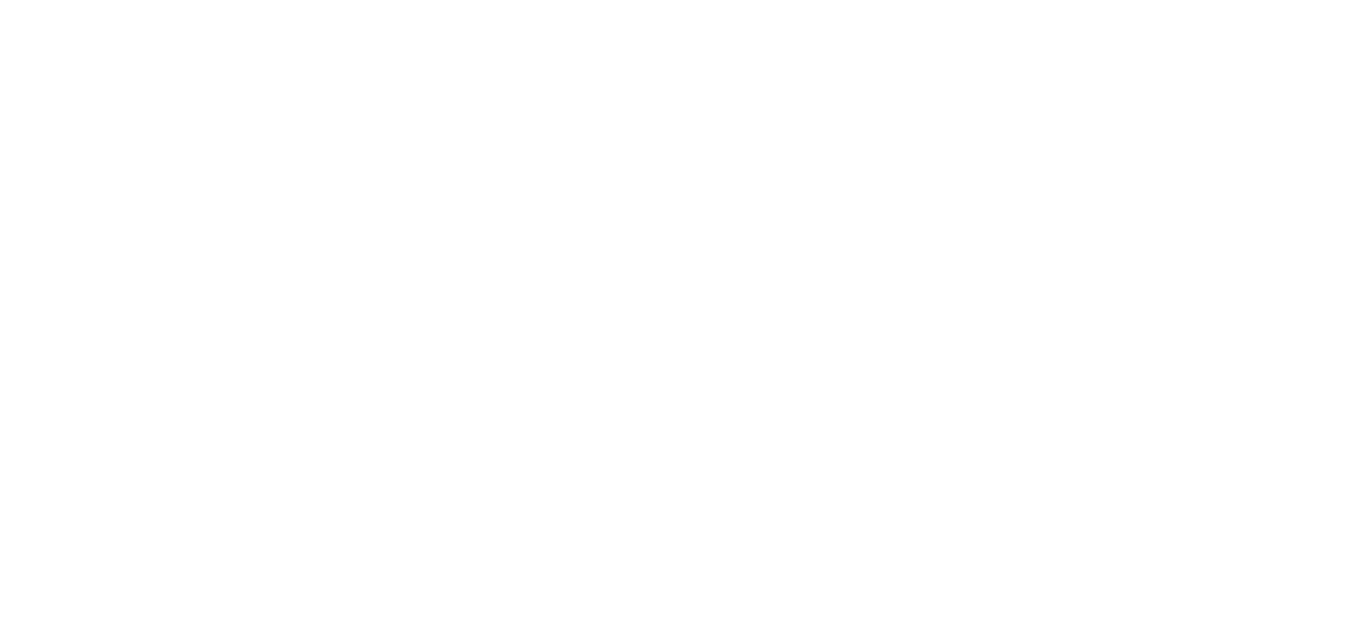 scroll, scrollTop: 0, scrollLeft: 0, axis: both 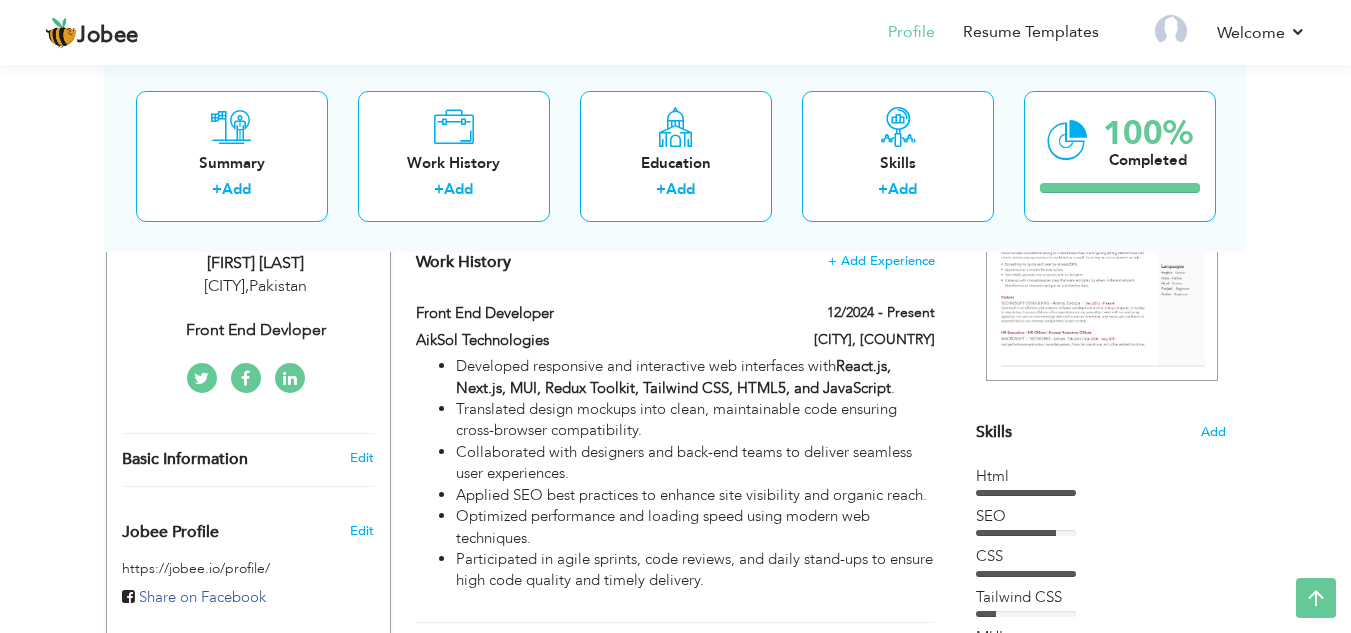 click on "Collaborated with designers and back-end teams to deliver seamless user experiences." at bounding box center [695, 463] 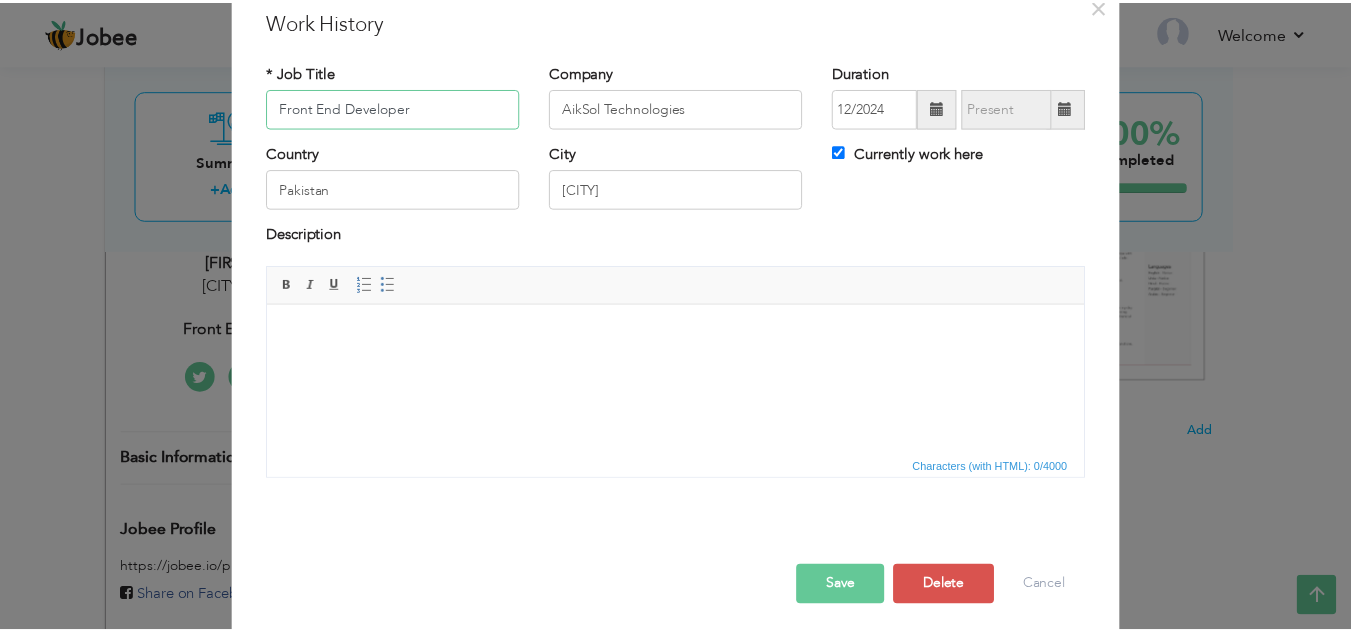 scroll, scrollTop: 87, scrollLeft: 0, axis: vertical 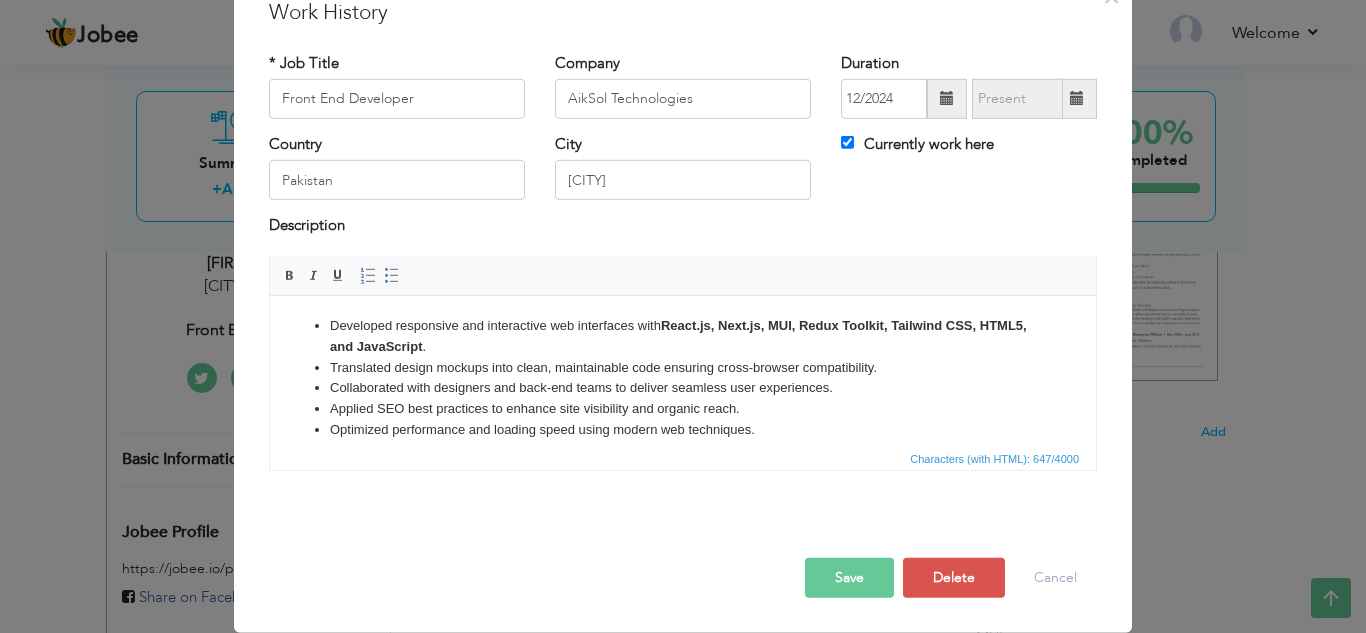 click on "Collaborated with designers and back-end teams to deliver seamless user experiences." at bounding box center [683, 387] 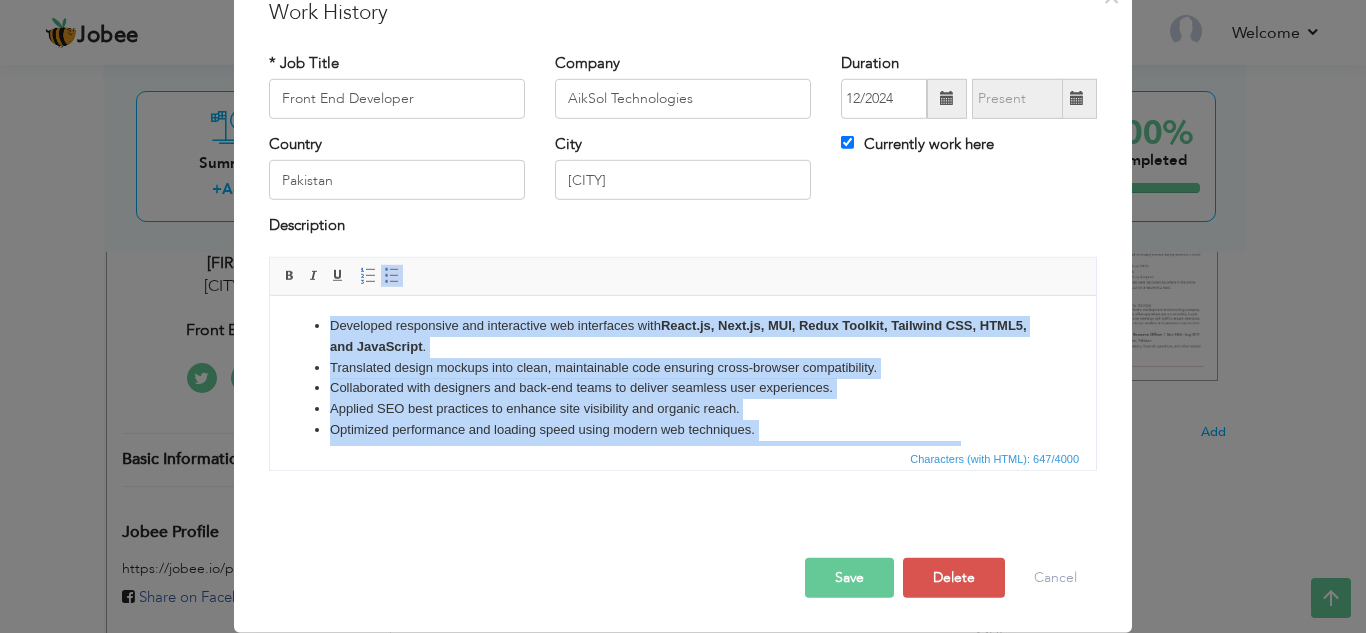 click at bounding box center [392, 276] 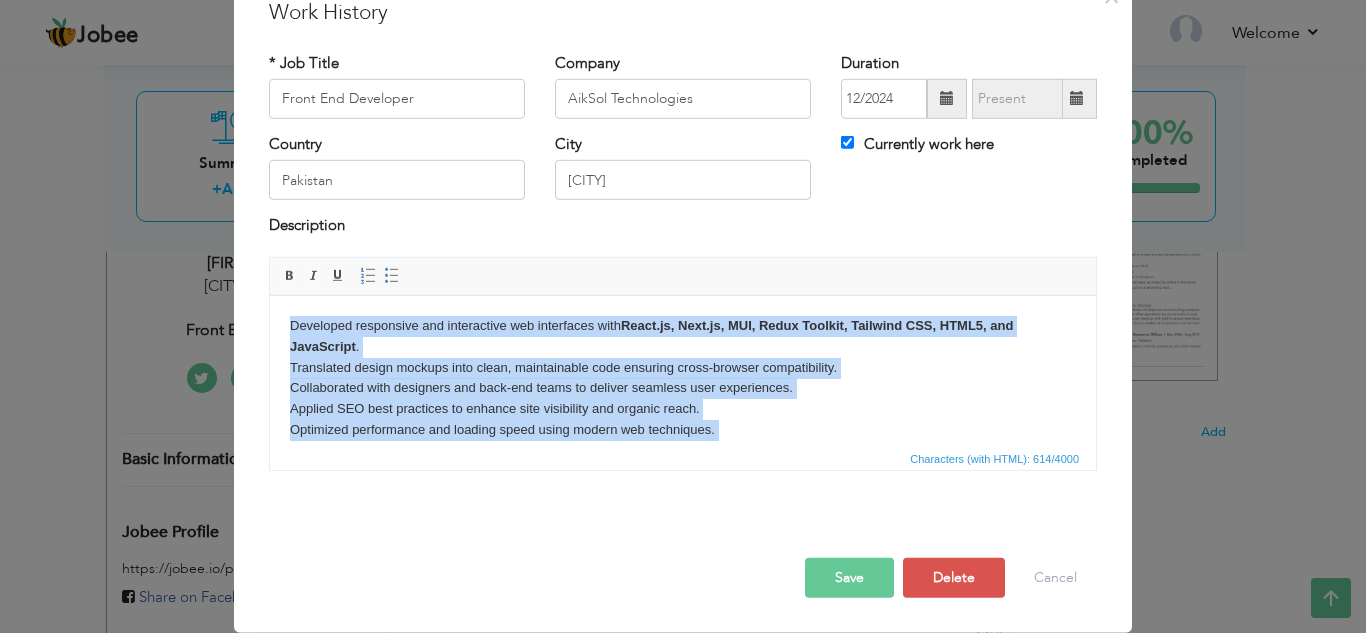 copy on "Developed responsive and interactive web interfaces with  React.js, Next.js, MUI, Redux Toolkit, Tailwind CSS, HTML5, and JavaScript . Translated design mockups into clean, maintainable code ensuring cross-browser compatibility. Collaborated with designers and back-end teams to deliver seamless user experiences. Applied SEO best practices to enhance site visibility and organic reach. Optimized performance and loading speed using modern web techniques." 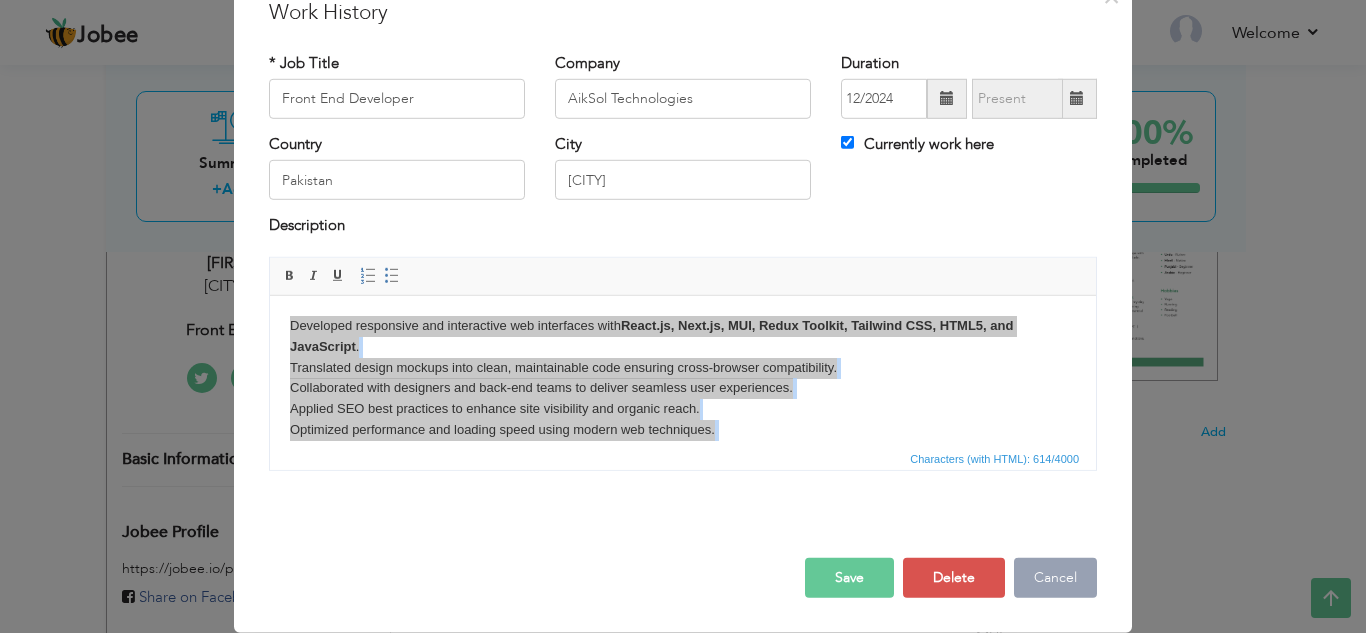 click on "Cancel" at bounding box center [1055, 578] 